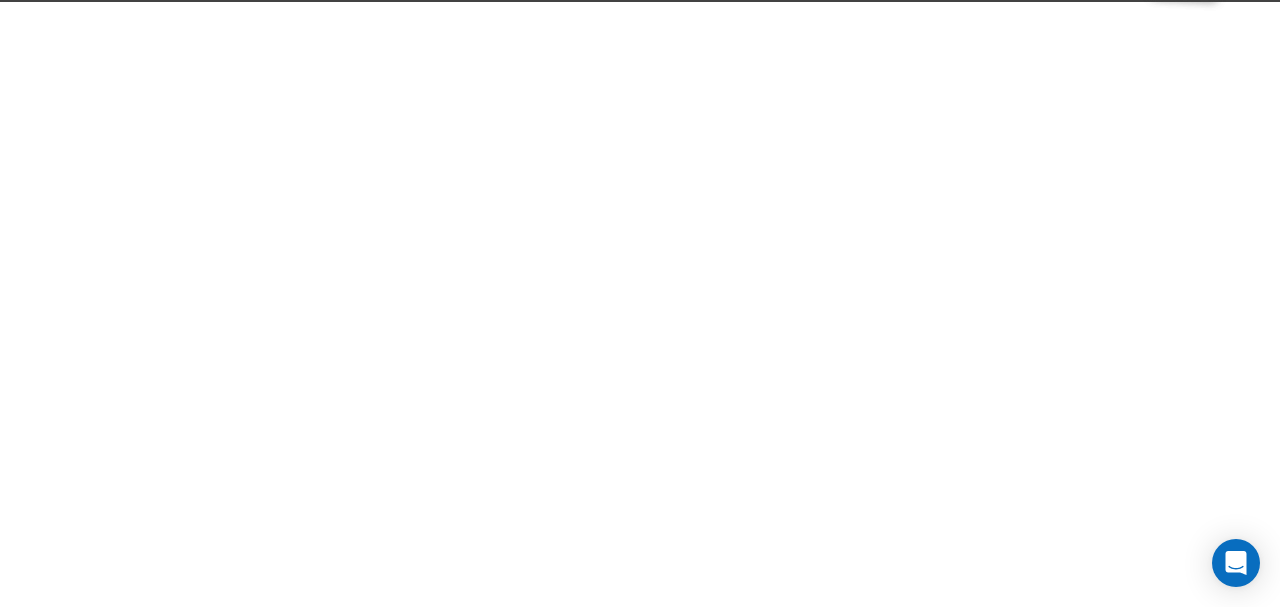 scroll, scrollTop: 0, scrollLeft: 0, axis: both 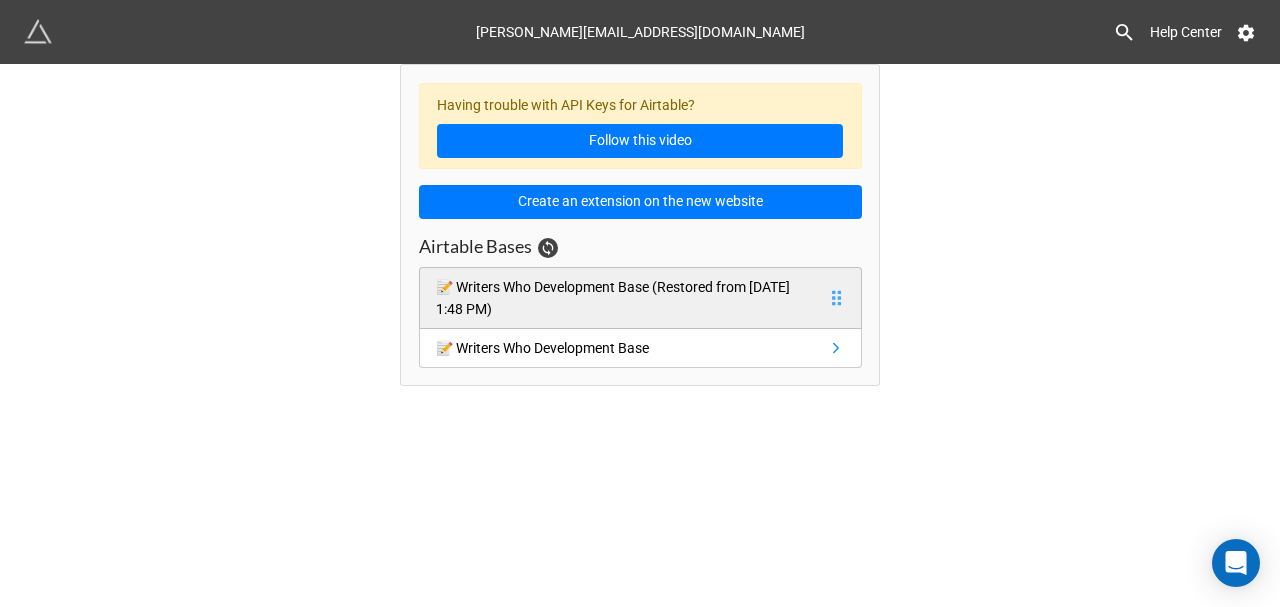 click on "📝 Writers Who Development Base (Restored from [DATE] 1:48 PM)" at bounding box center [627, 298] 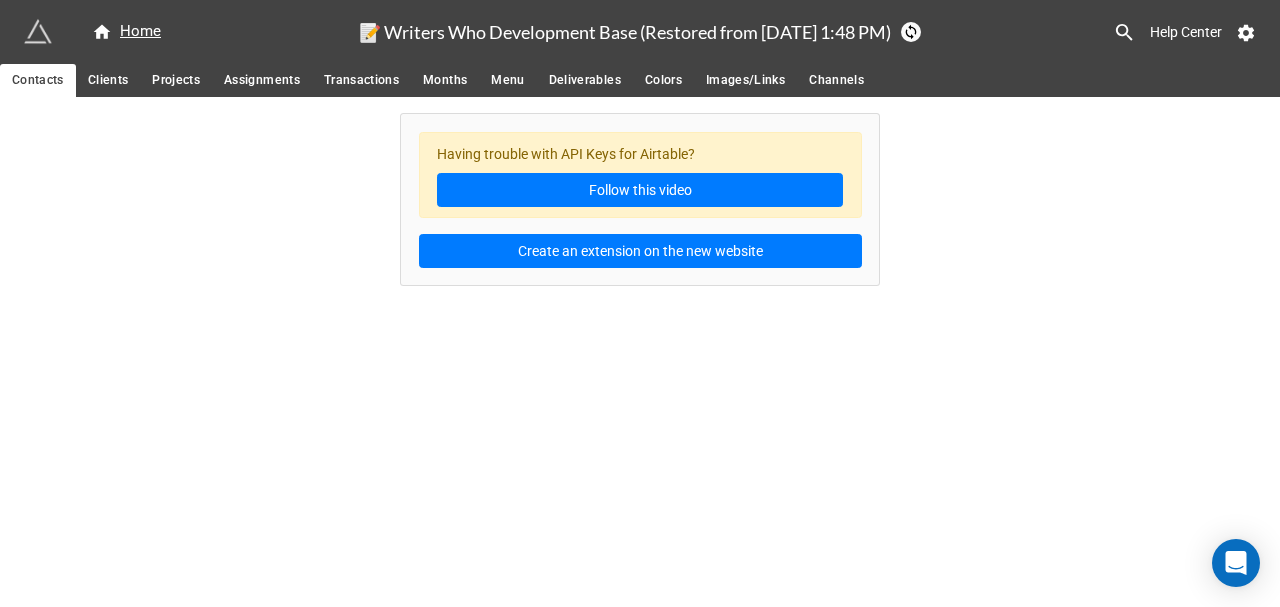 click on "Clients" at bounding box center (108, 80) 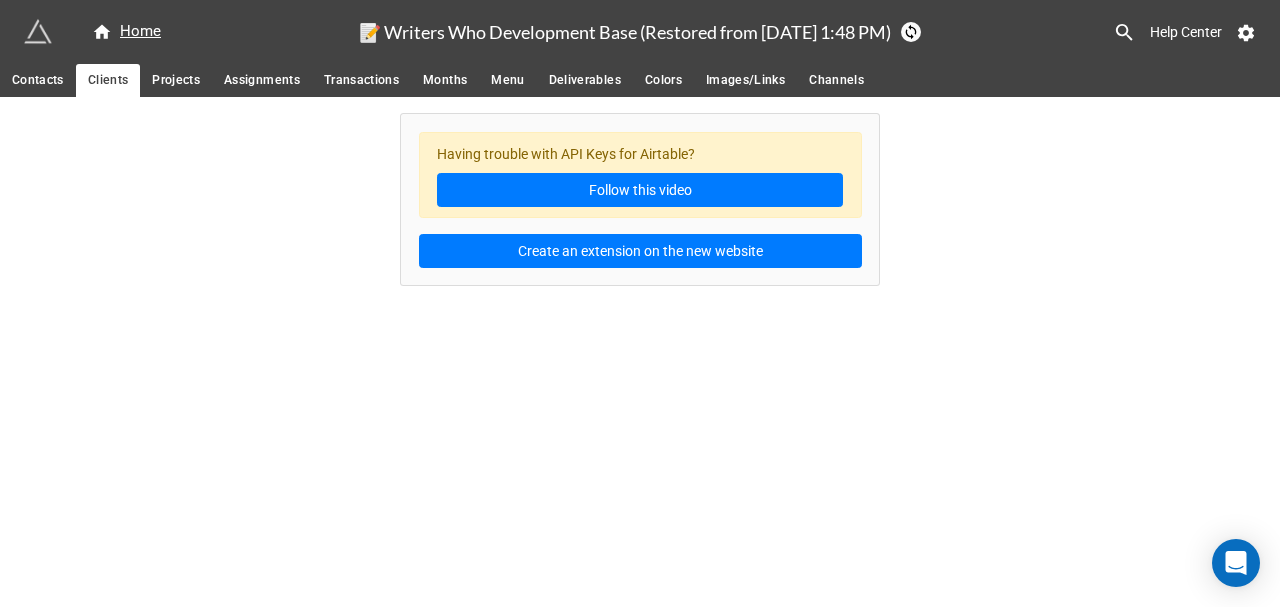 click on "Projects" at bounding box center (176, 80) 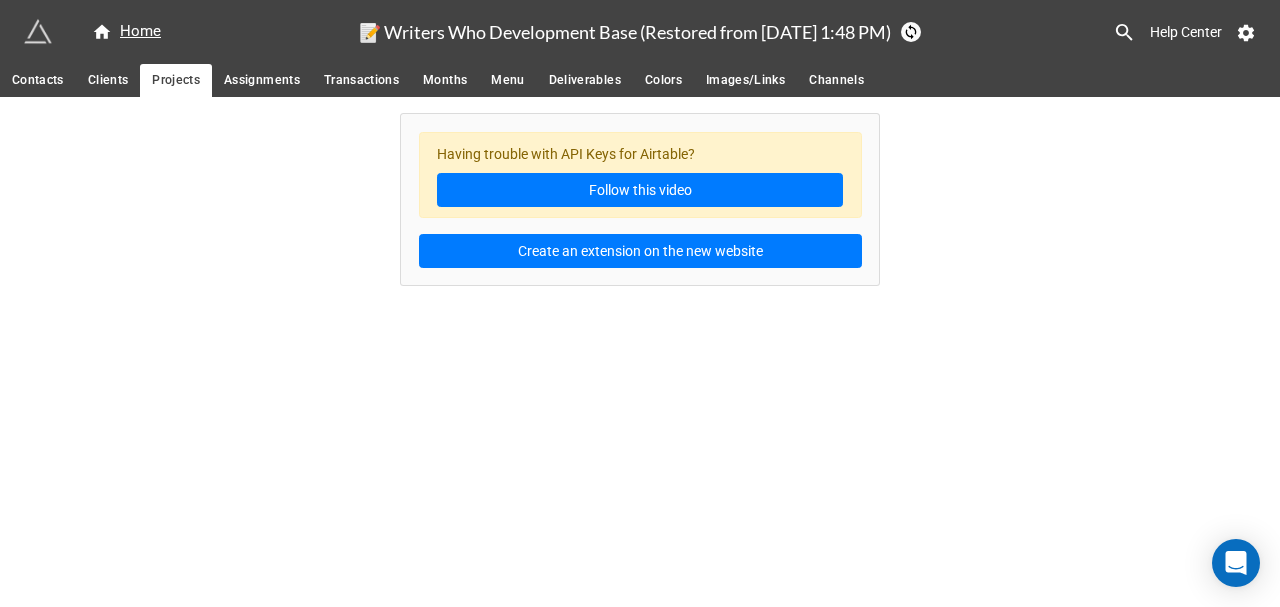 click on "Assignments" at bounding box center [262, 80] 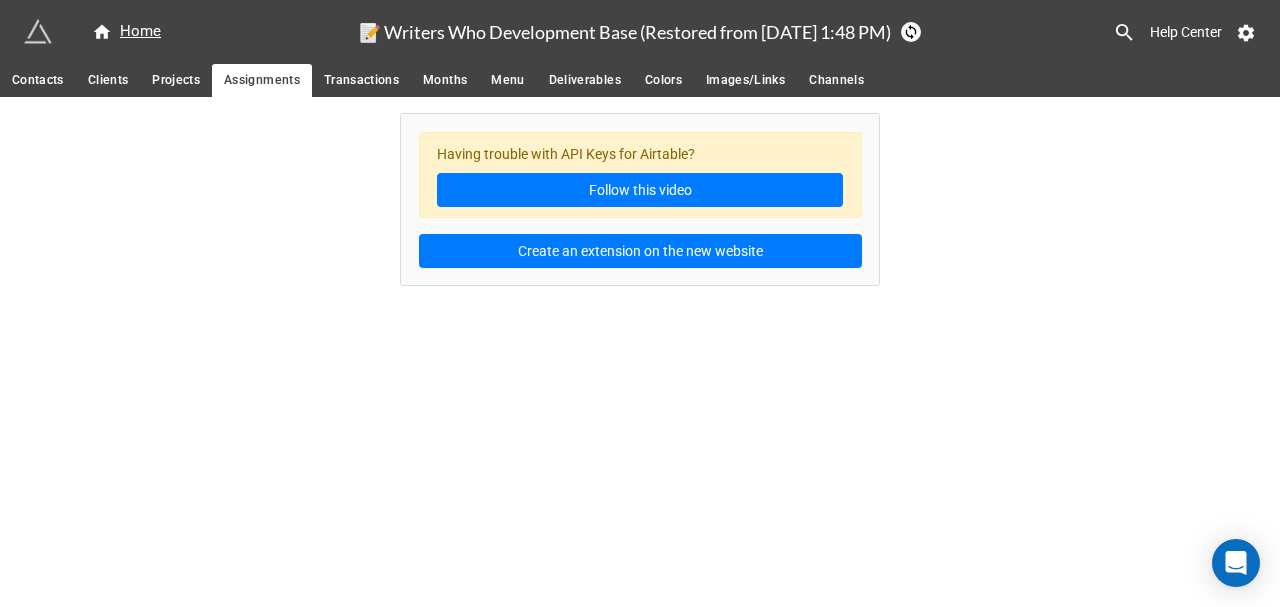 click on "Transactions" at bounding box center (361, 80) 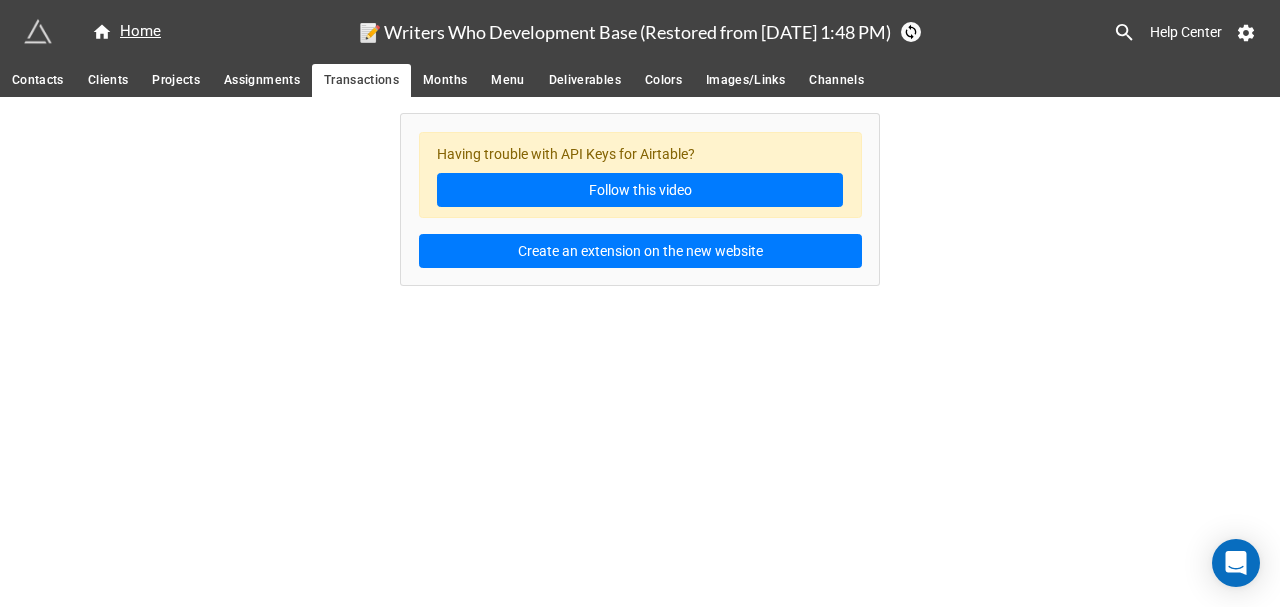 click on "Months" at bounding box center [445, 80] 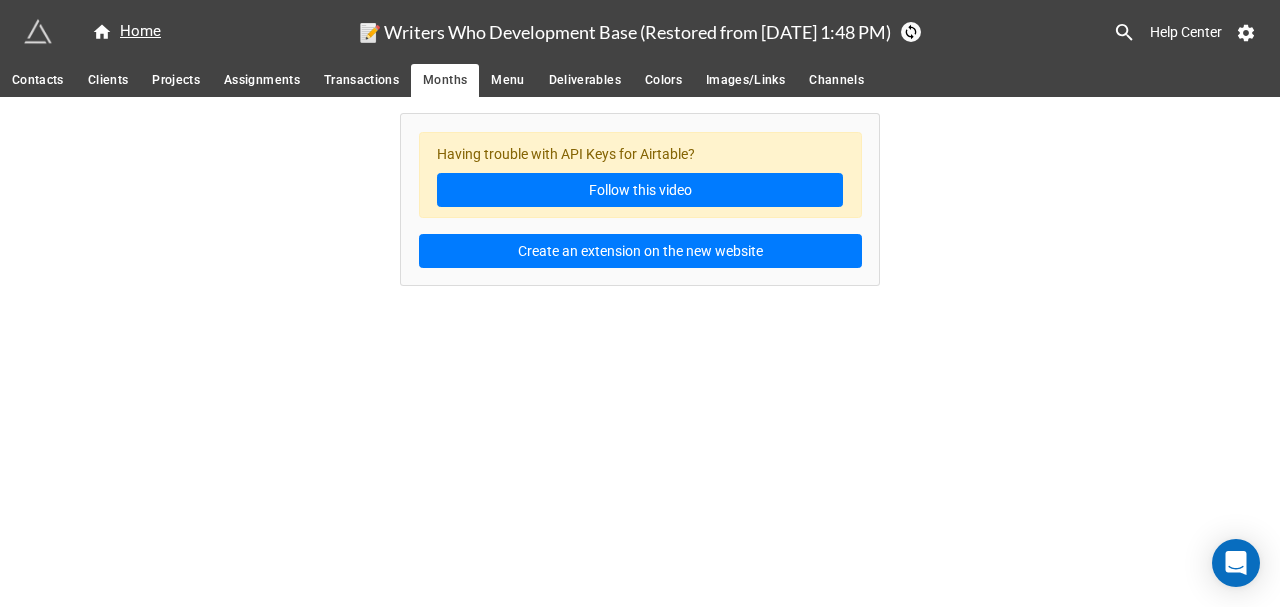 click on "Menu" at bounding box center (507, 80) 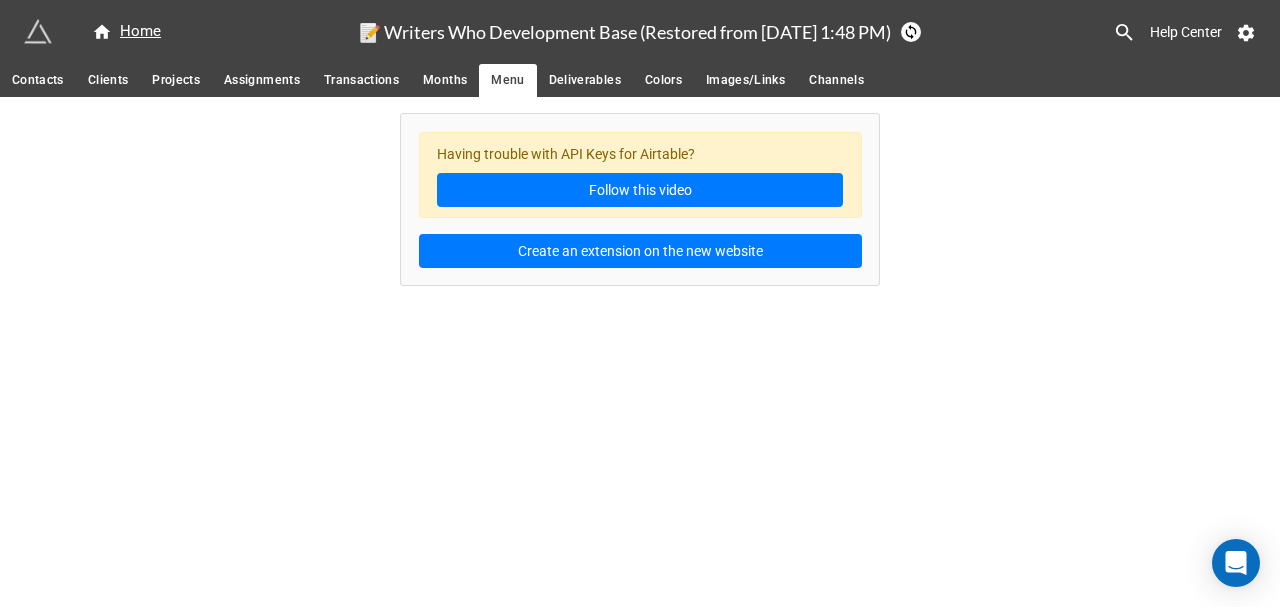click on "Deliverables" at bounding box center [585, 80] 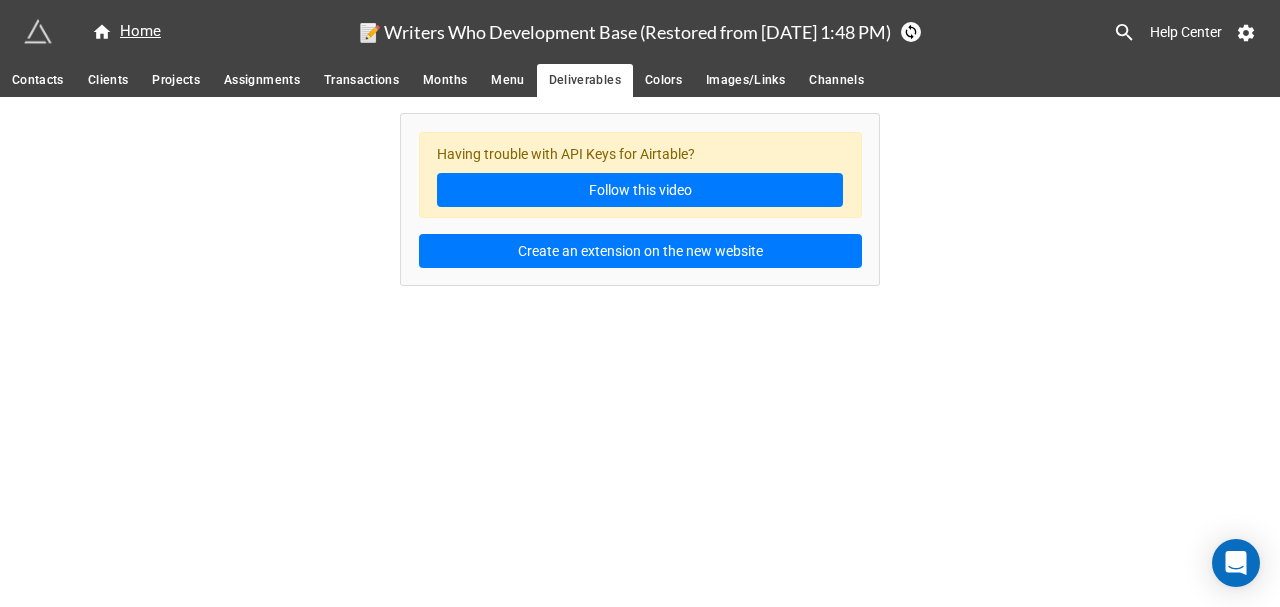 click on "Colors" at bounding box center (663, 80) 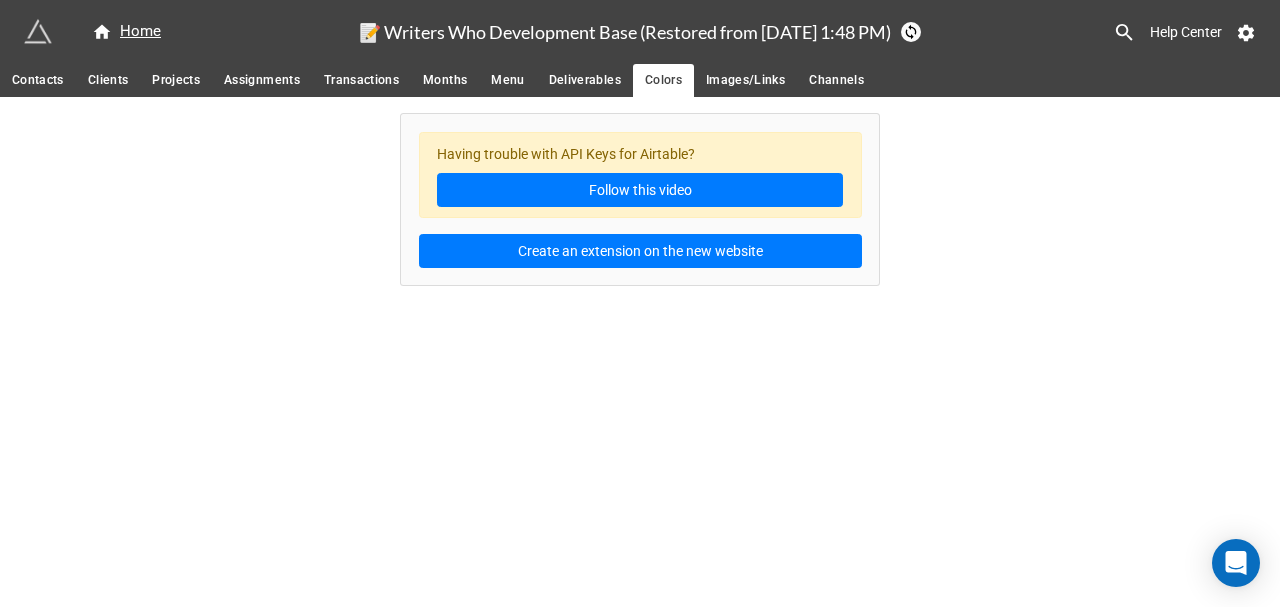 click on "Images/Links" at bounding box center [745, 80] 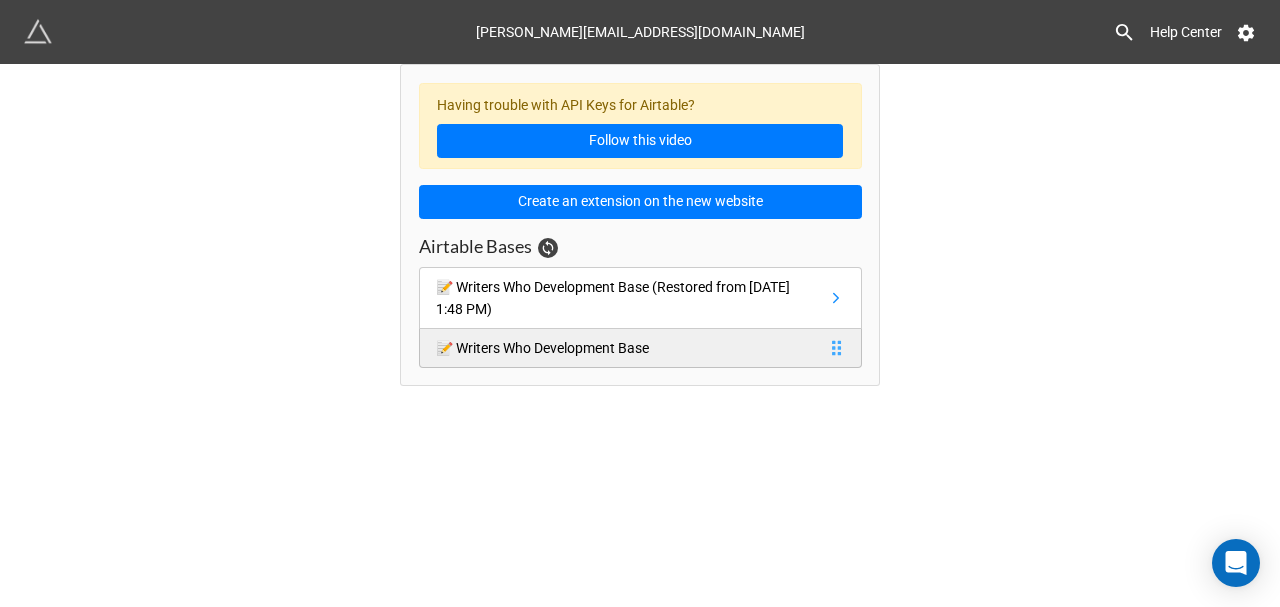 click on "📝 Writers Who Development Base" at bounding box center (542, 348) 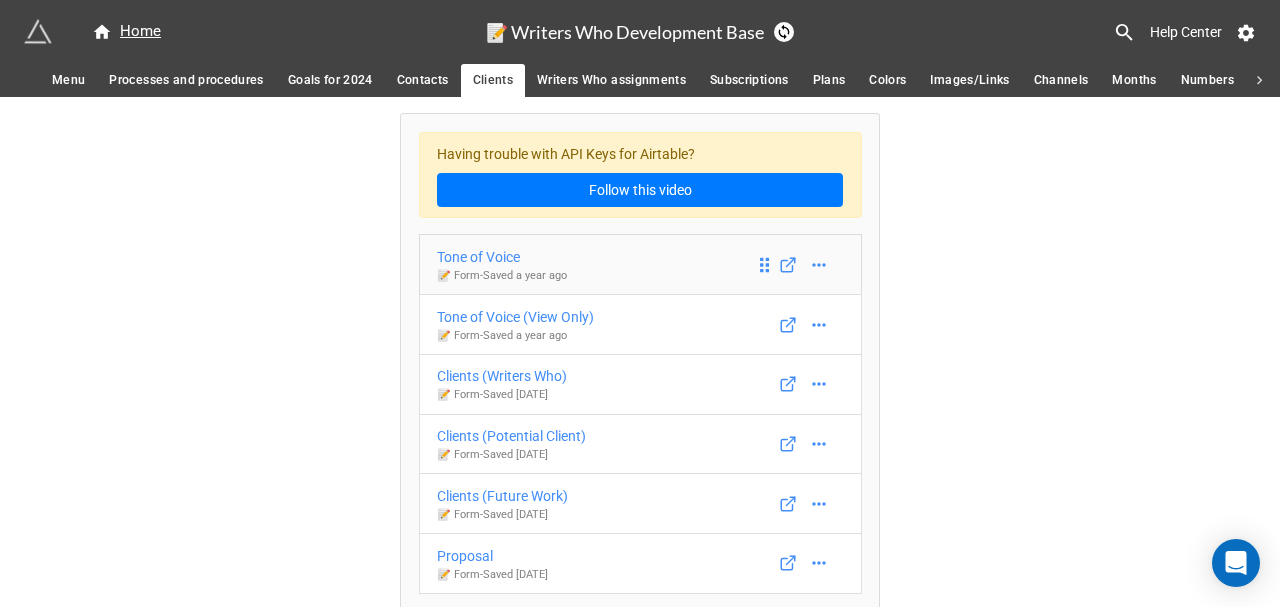 click on "Tone of Voice" at bounding box center (502, 257) 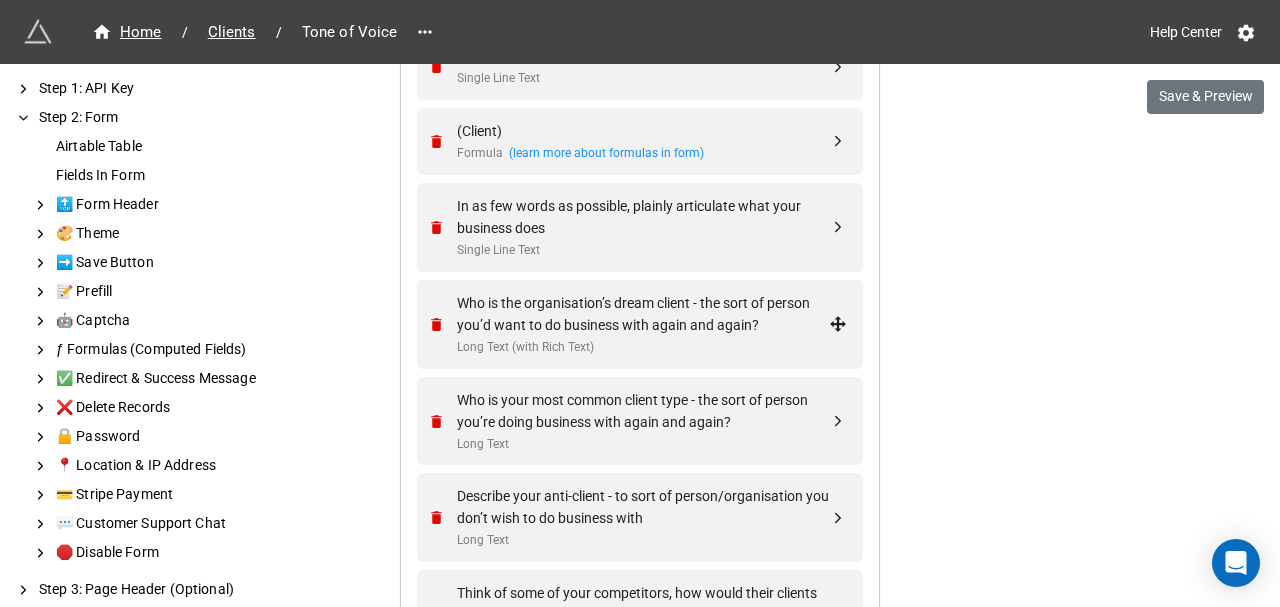 scroll, scrollTop: 933, scrollLeft: 0, axis: vertical 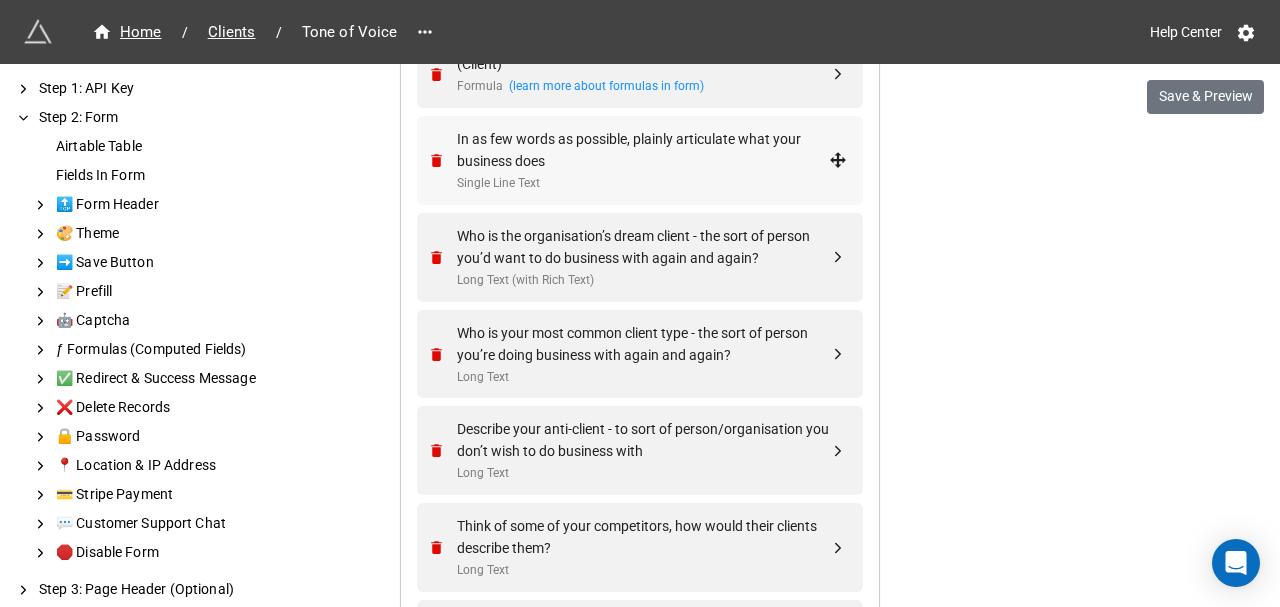 click on "In as few words as possible, plainly articulate what your business does" at bounding box center [643, 150] 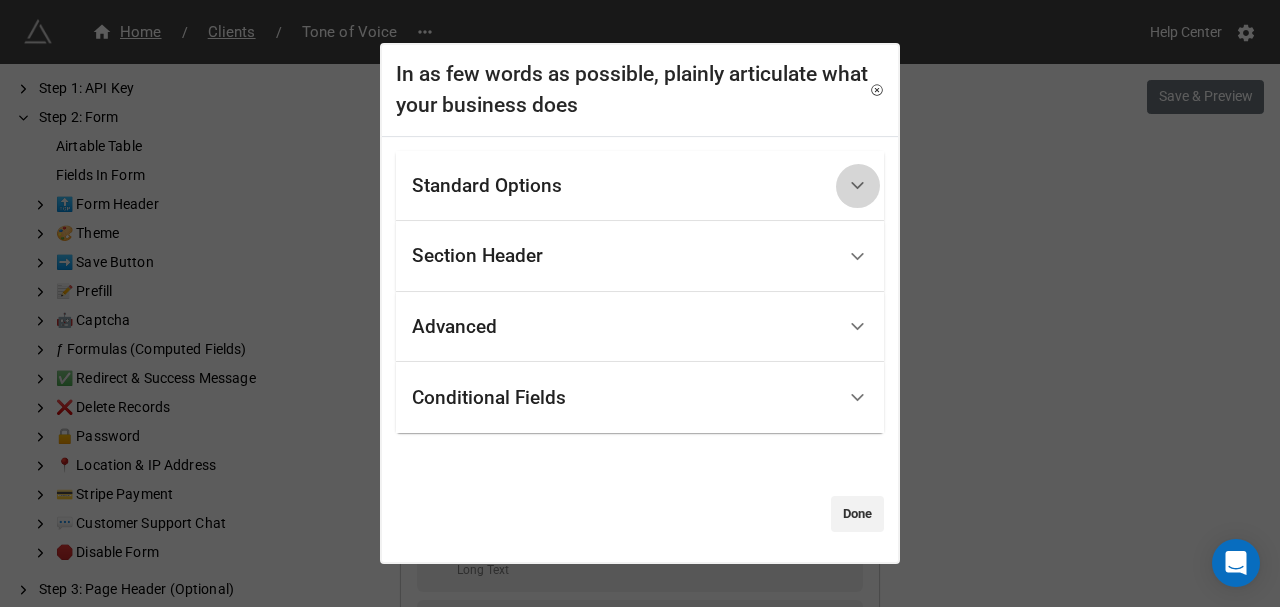 click at bounding box center (857, 185) 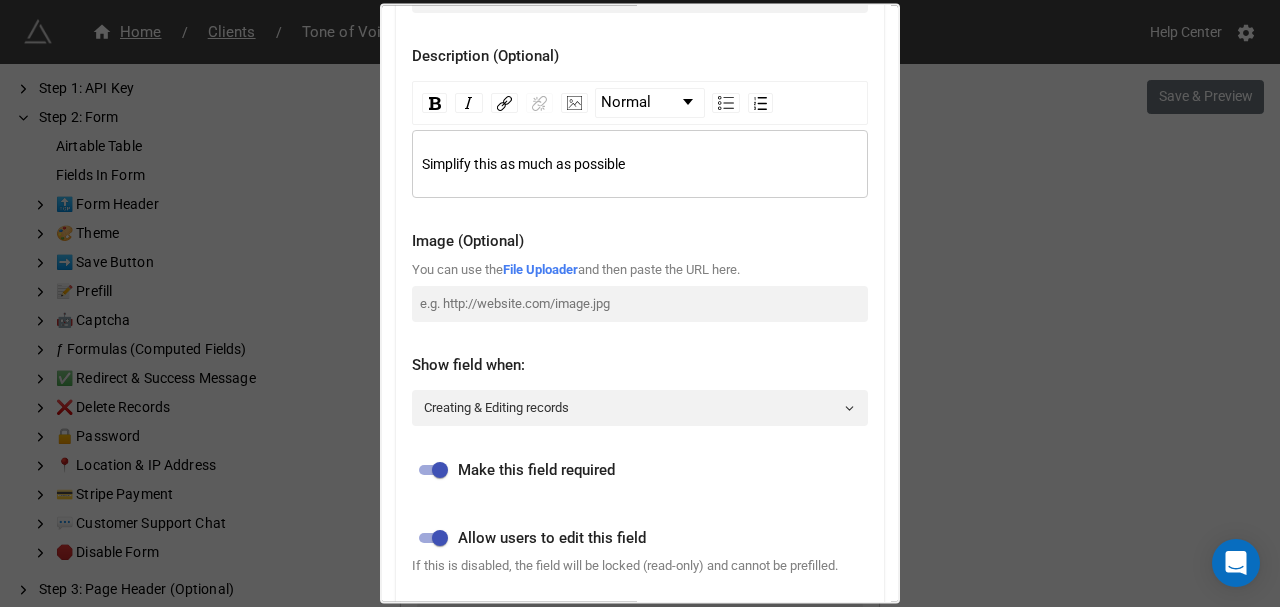scroll, scrollTop: 66, scrollLeft: 0, axis: vertical 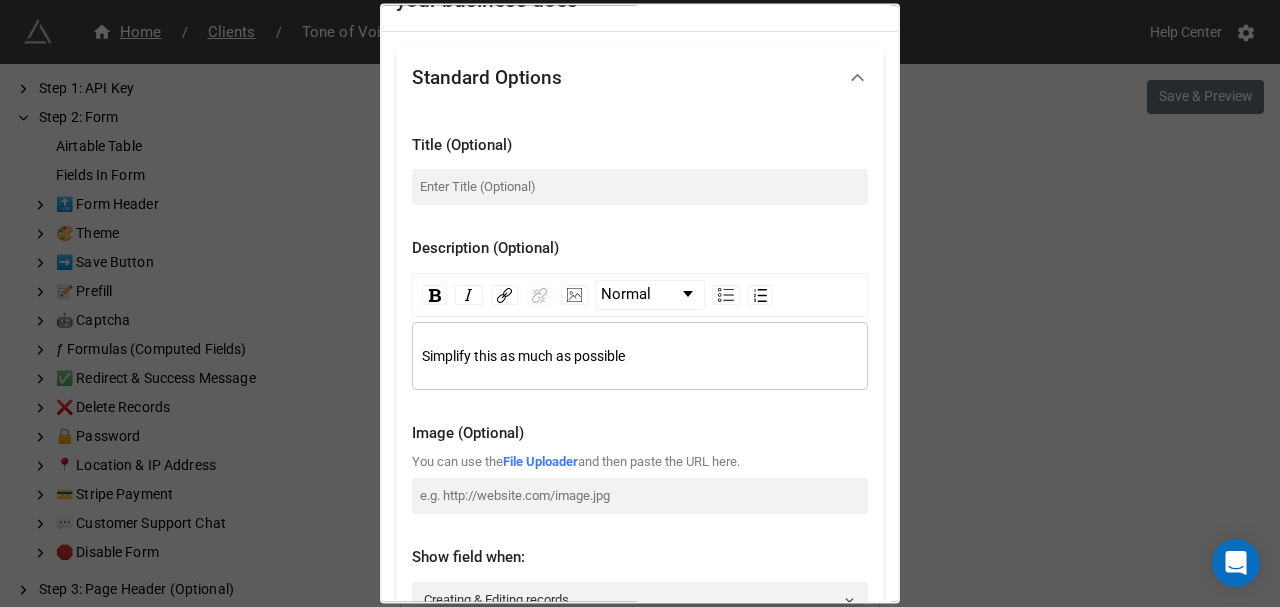 click 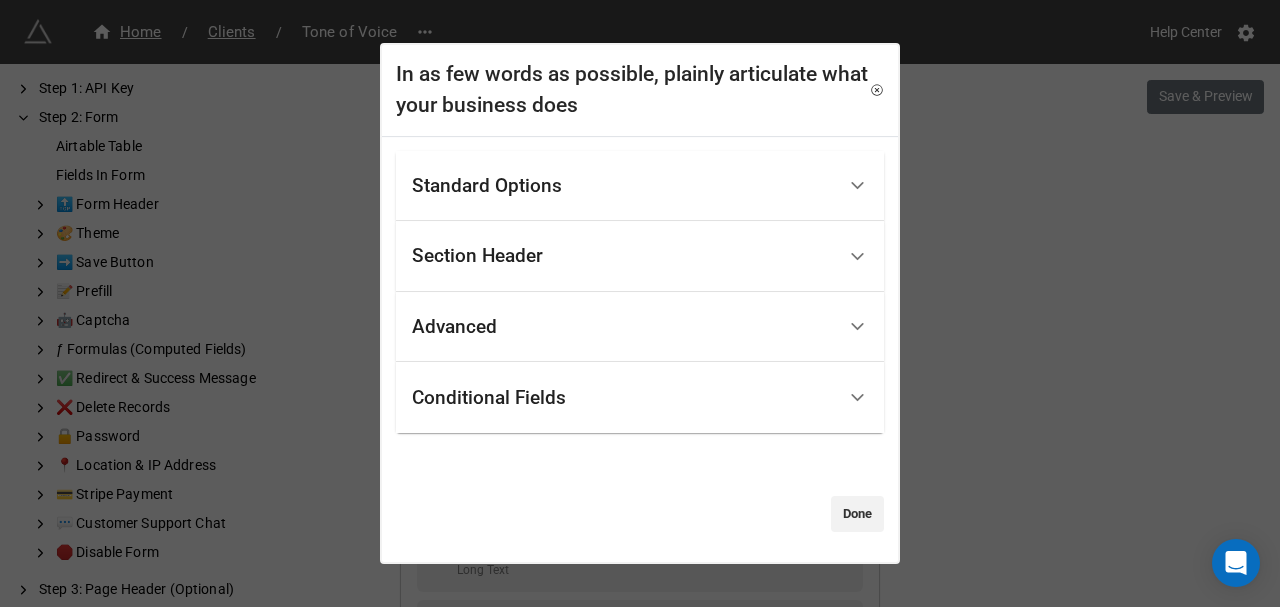 click on "In as few words as possible, plainly articulate what your business does Standard Options Title (Optional) Description (Optional) Normal Simplify this as much as possible Image (Optional) You can use the  File Uploader  and then paste the URL here. Show field when: Creating & Editing records Make this field required Allow users to edit this field If this is disabled, the field will be locked (read-only) and cannot be prefilled. Show this field when it's empty Section Header Header Title Type Static Title Header Title Advanced Prevent Duplicates If you enable this, we will prevent any records from having the same value in this field as a record that already exists in your table. Mask field as password e.g. "1234" becomes "****" Character Limit Conditional Fields This field is currently always visible. Click add below to show it only when certain conditions are met. Add Condition Done" at bounding box center [640, 303] 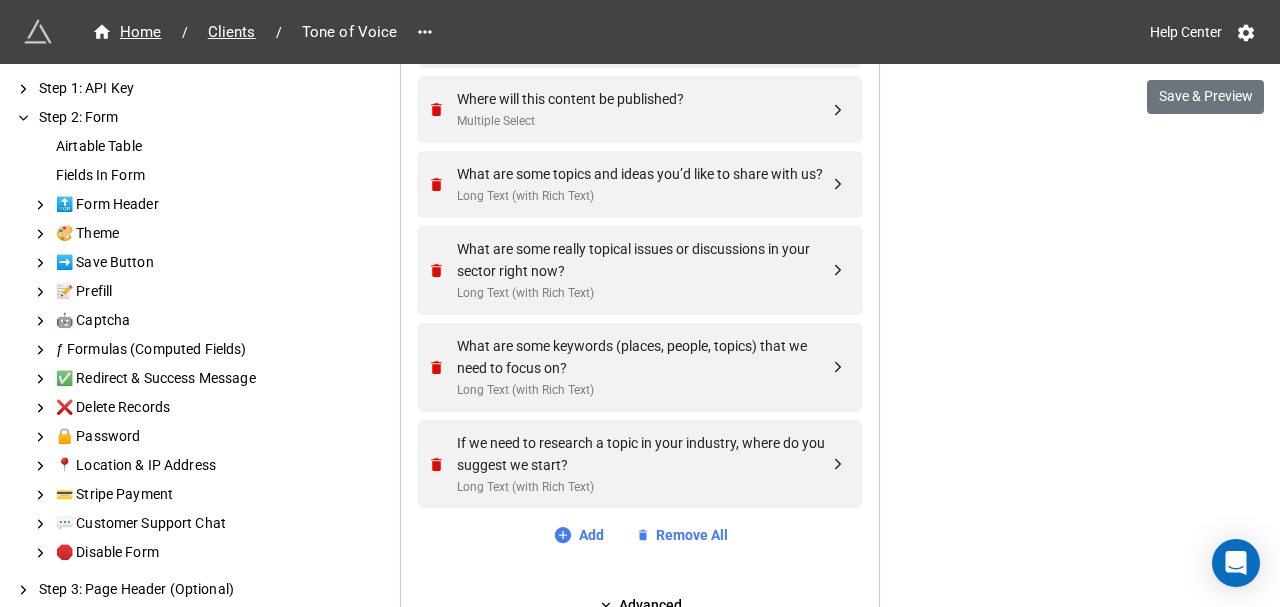 scroll, scrollTop: 3733, scrollLeft: 0, axis: vertical 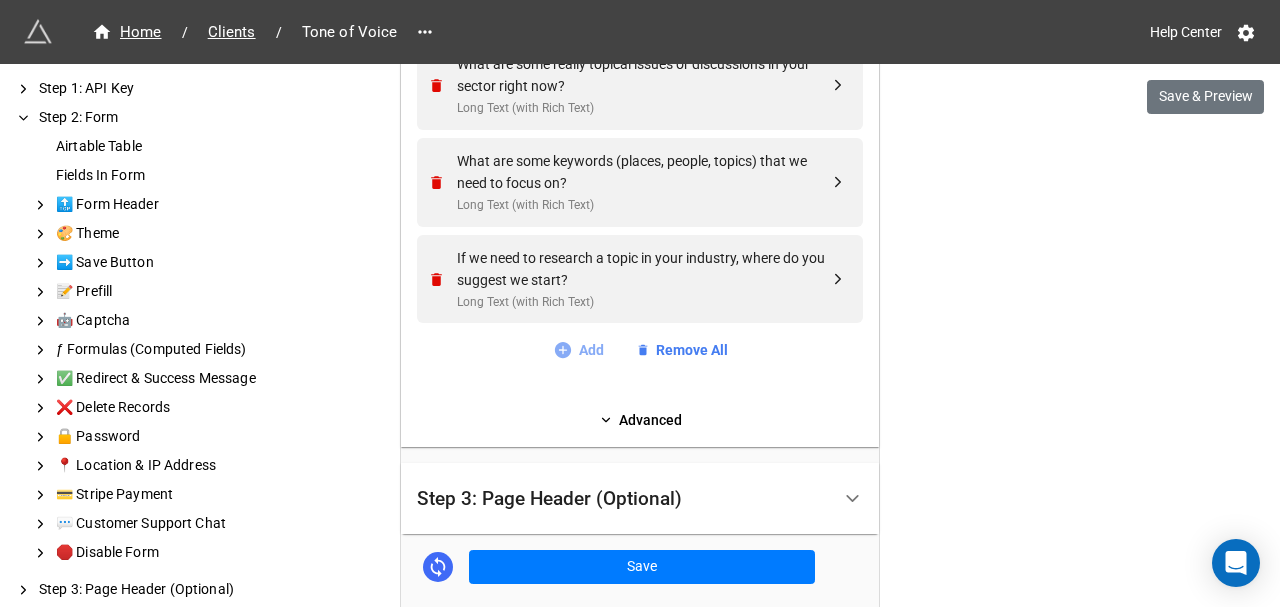 click 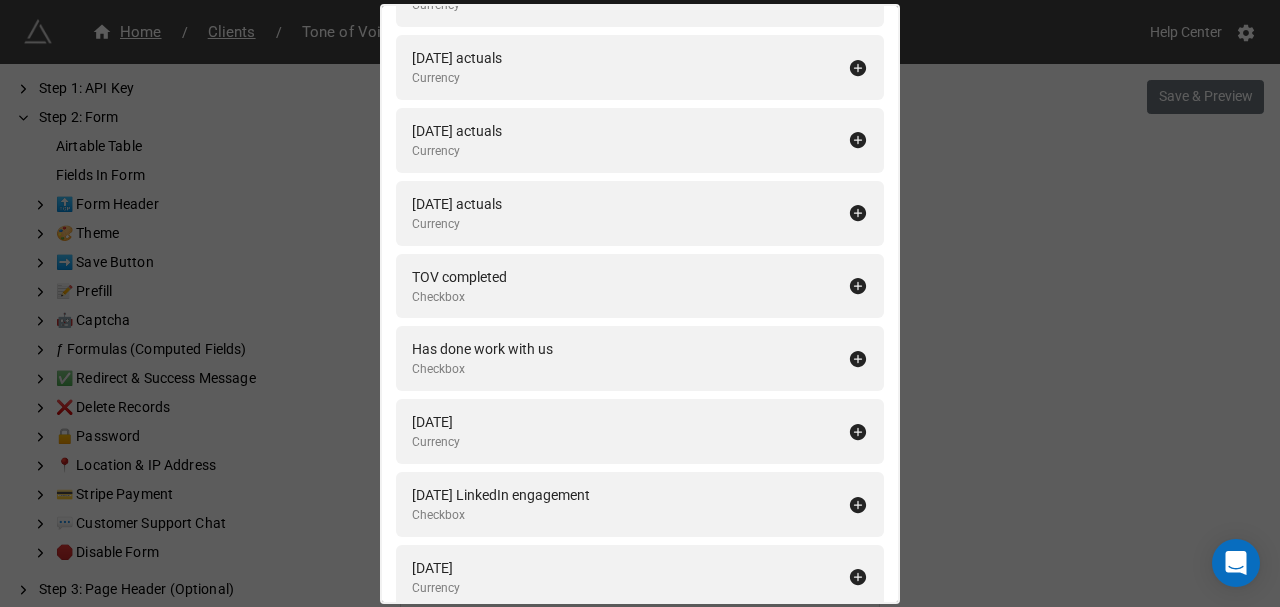 scroll, scrollTop: 7565, scrollLeft: 0, axis: vertical 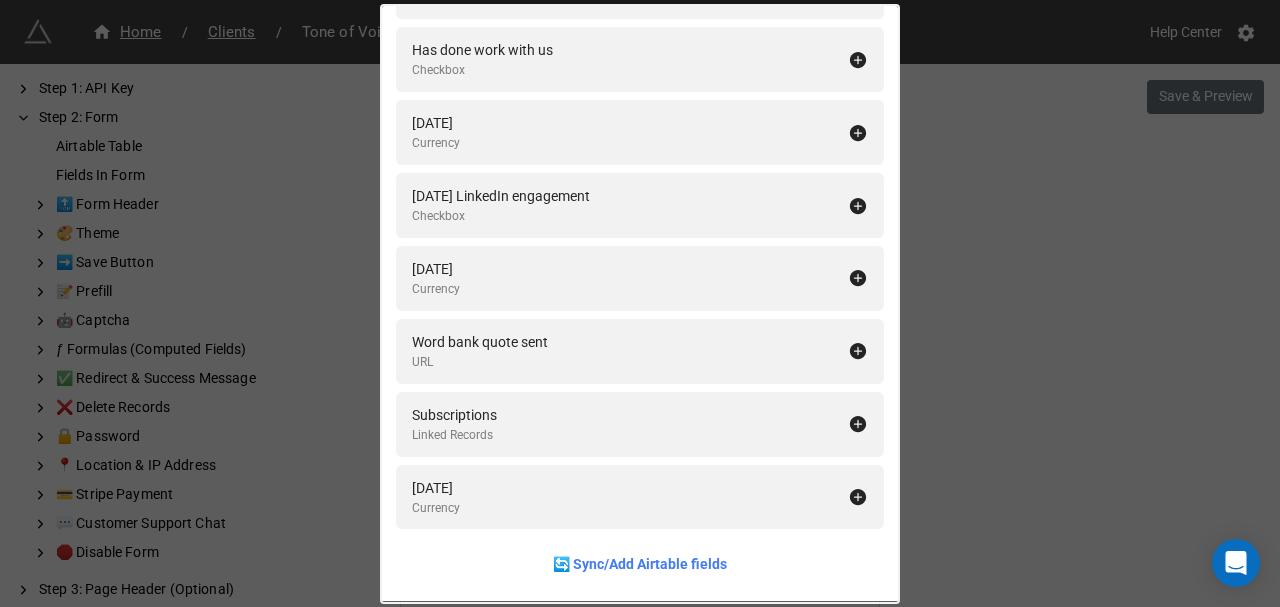 click on "Fields In Form Add All Industry Single Select Assignments Linked Records Transactions Single Line Text Record ID Formula [DATE] Formula Recorded Call URL Upload the relevant material ie draft press ad or weblink to previous advertisement  Attachments Update Project Button Proposal Status Single Select ⚡️ Proposal Sent Date Proposal URL URL Prefilled URL for Proposal Formula Proposal URL - Formula Formula Recorded Call - Formula Formula Data Link Secret Formula ⚡️ Date Proposal Signed Date Primary Contact Email Lookup Primary Contact First Name Lookup 72 Hour Reminder Sent Date Account Manager First Name Lookup Account Manager Email Rollup 1 Week Reminder Sent to Account Manager Date Language we use versus language we don't use Long Text (with Rich Text) Account Manager Linked Records Status Single Select Logo Attachments Street Address Single Line Text Postcode Number LinkedIn URL Facebook URL Instagram URL Need Type Single Select Prefilled Tone of Voice Form Formula Send You Can Book Me Email Button" at bounding box center (640, 303) 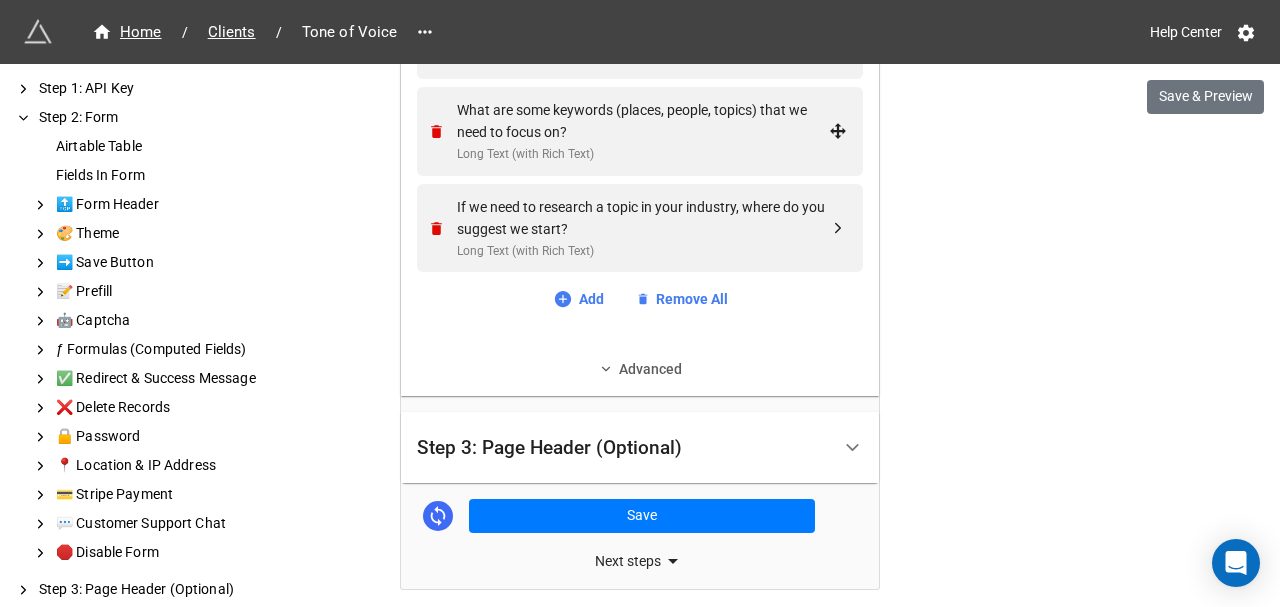 scroll, scrollTop: 3793, scrollLeft: 0, axis: vertical 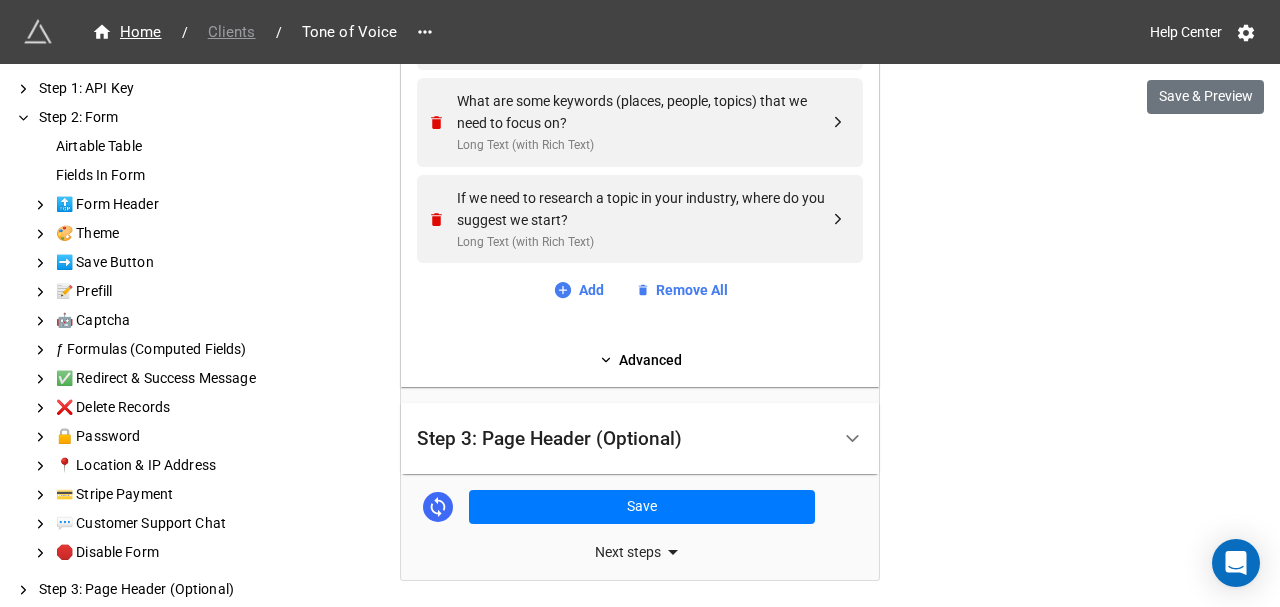 click on "Clients" at bounding box center (232, 32) 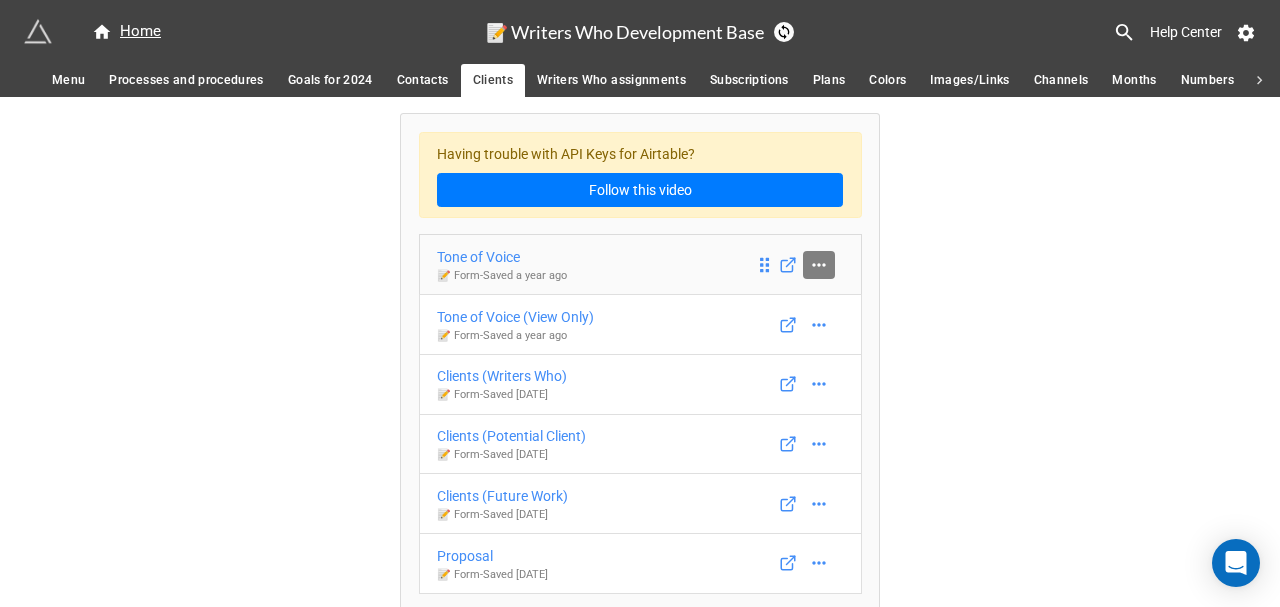 click 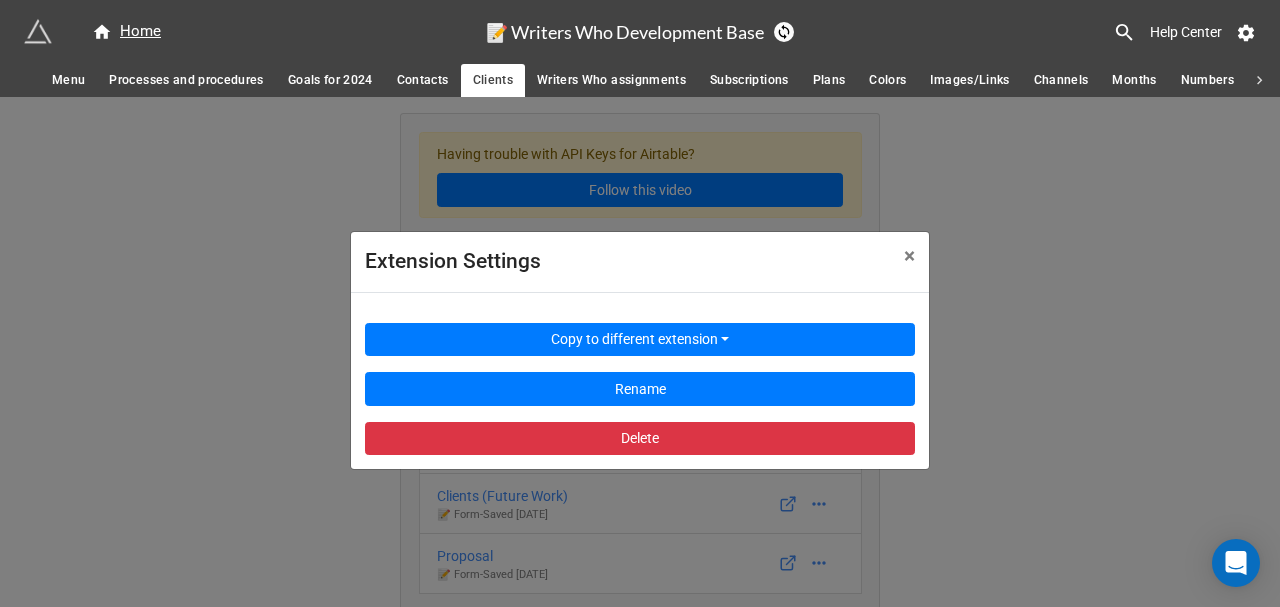 click on "Extension Settings × Close Copy to different extension Rename Delete" at bounding box center [640, 400] 